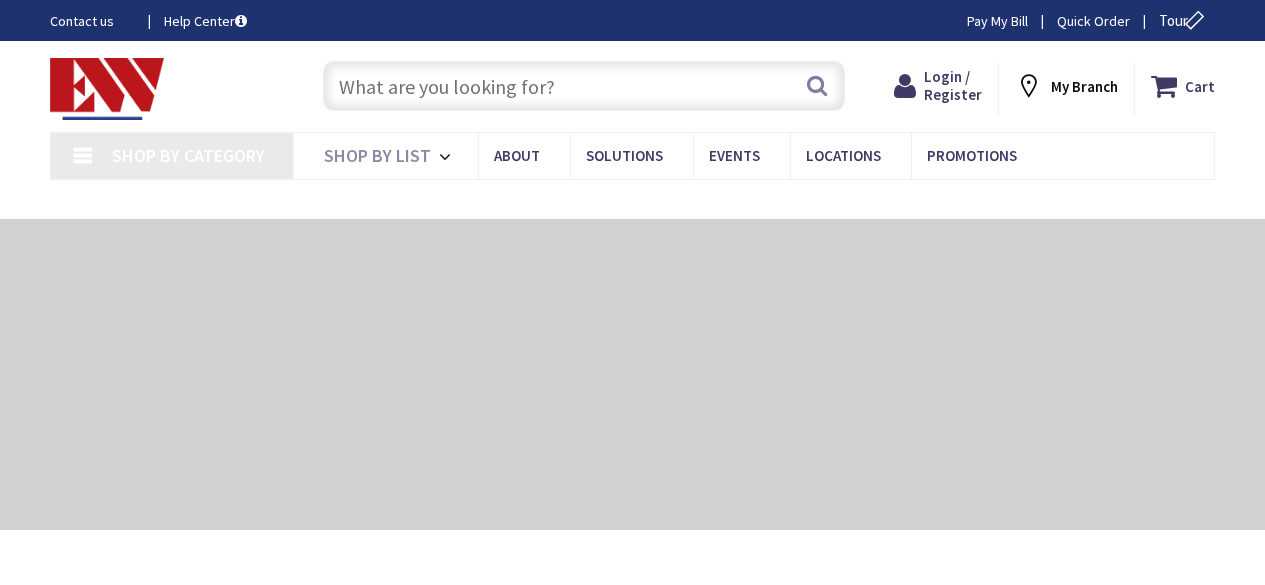 scroll, scrollTop: 0, scrollLeft: 0, axis: both 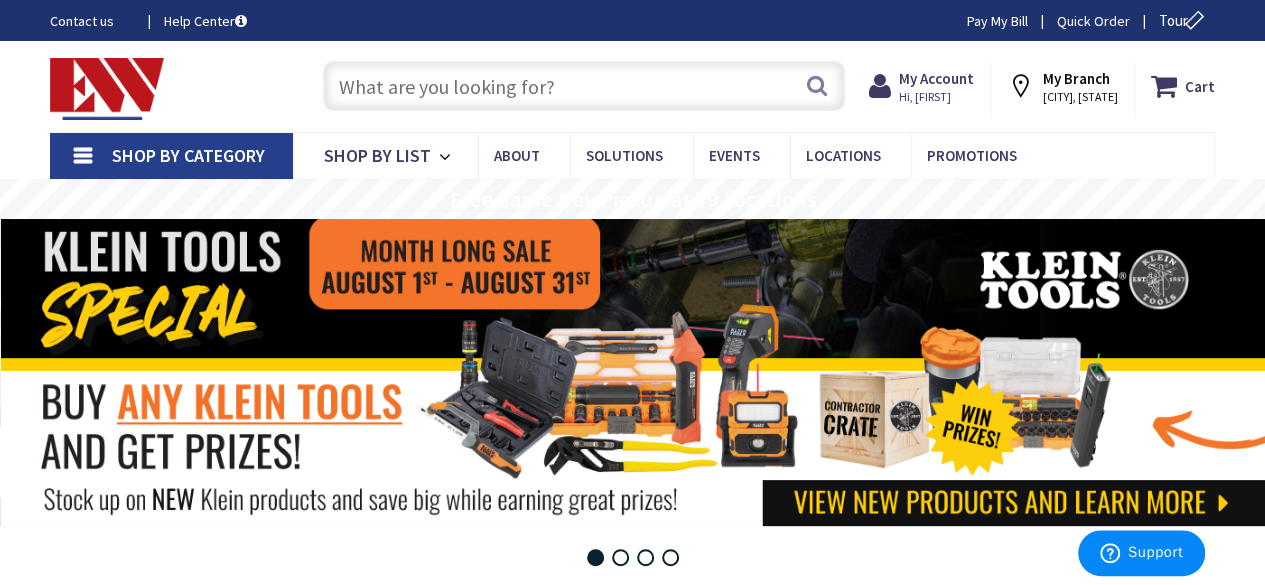 click at bounding box center (584, 86) 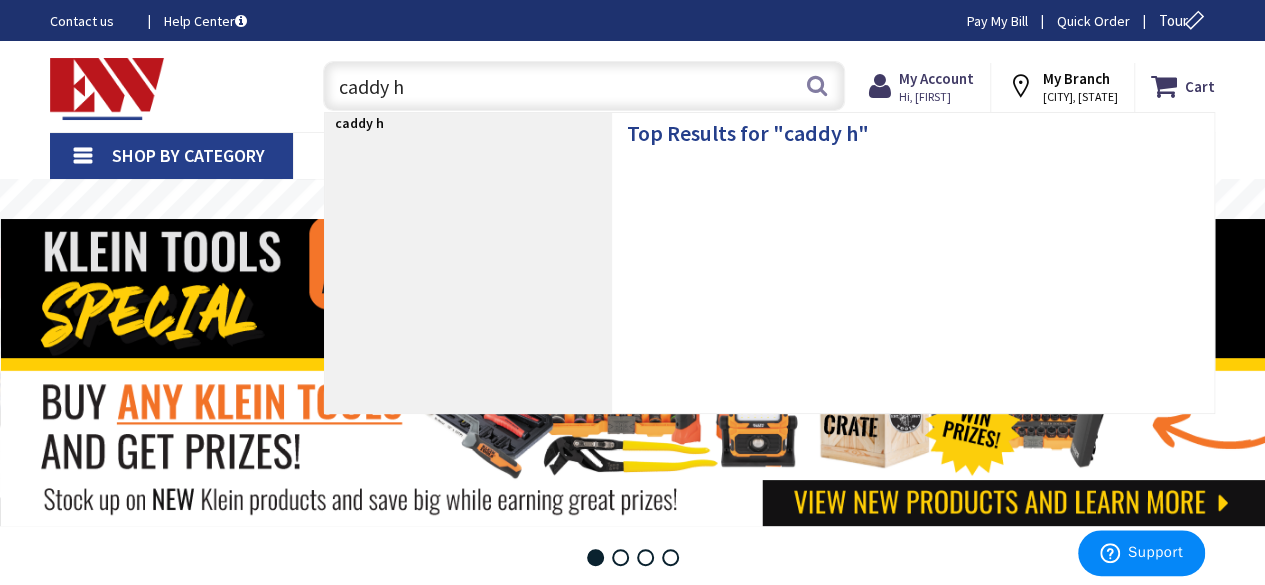 type on "caddy h4" 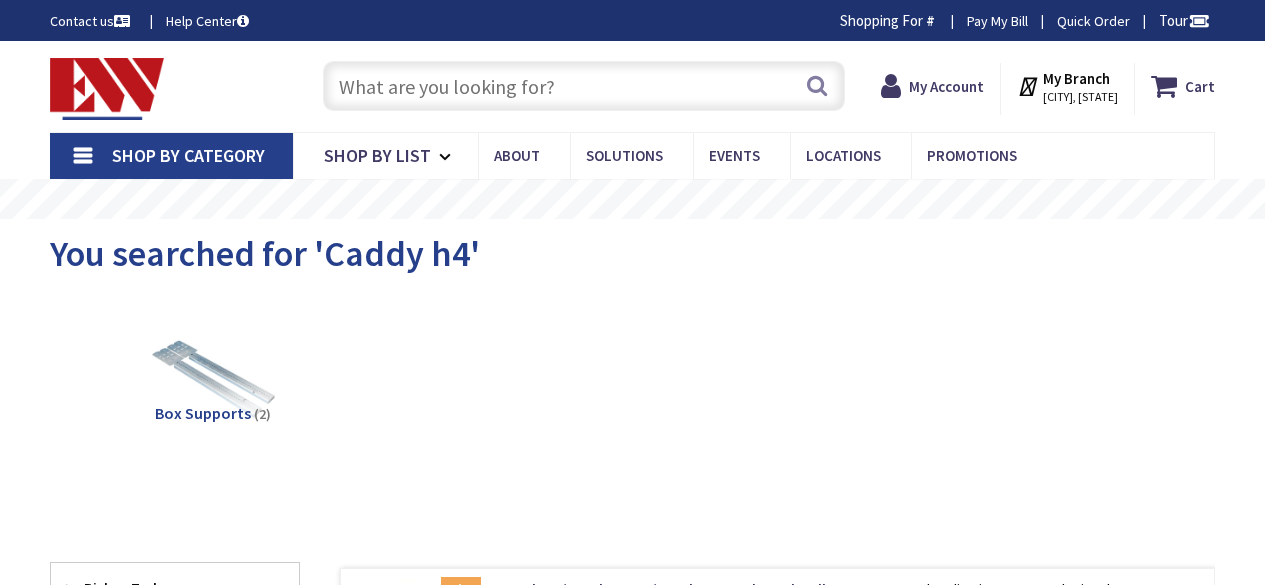scroll, scrollTop: 0, scrollLeft: 0, axis: both 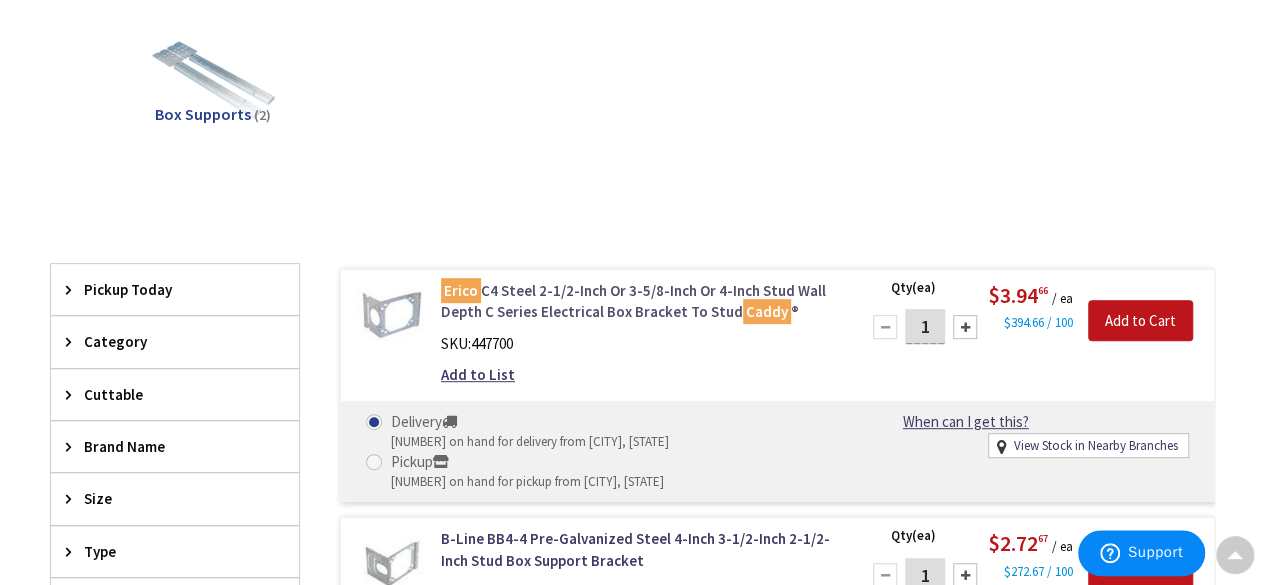 click on "Erico  C4 Steel 2-1/2-Inch Or 3-5/8-Inch Or 4-Inch Stud Wall Depth C Series Electrical Box Bracket To Stud  Caddy ®" at bounding box center (638, 301) 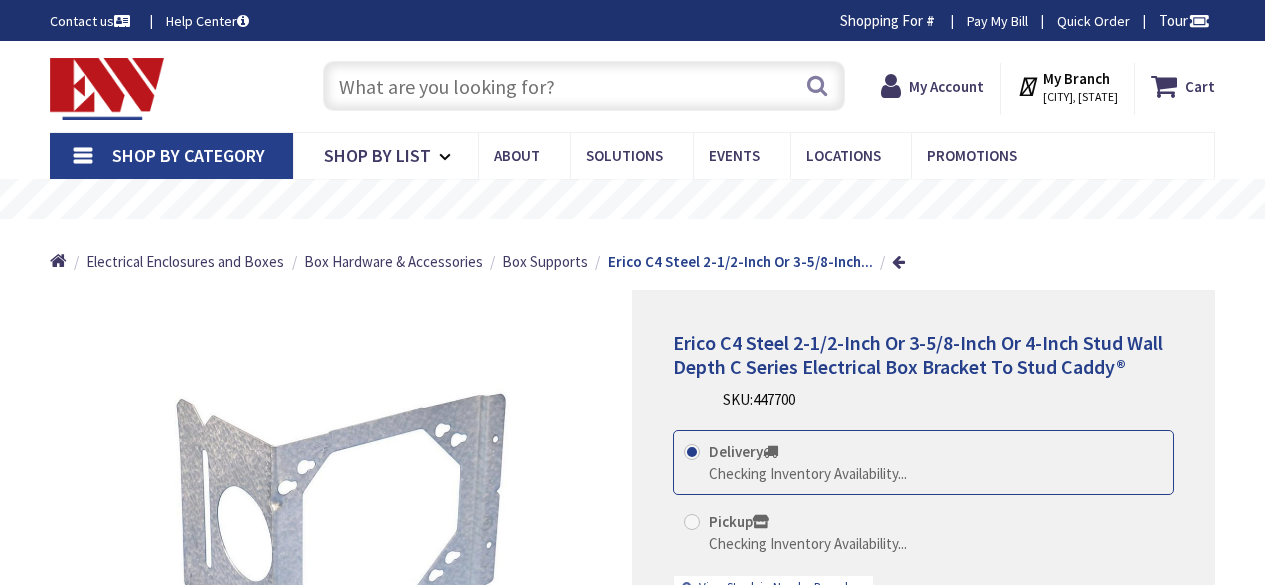 scroll, scrollTop: 0, scrollLeft: 0, axis: both 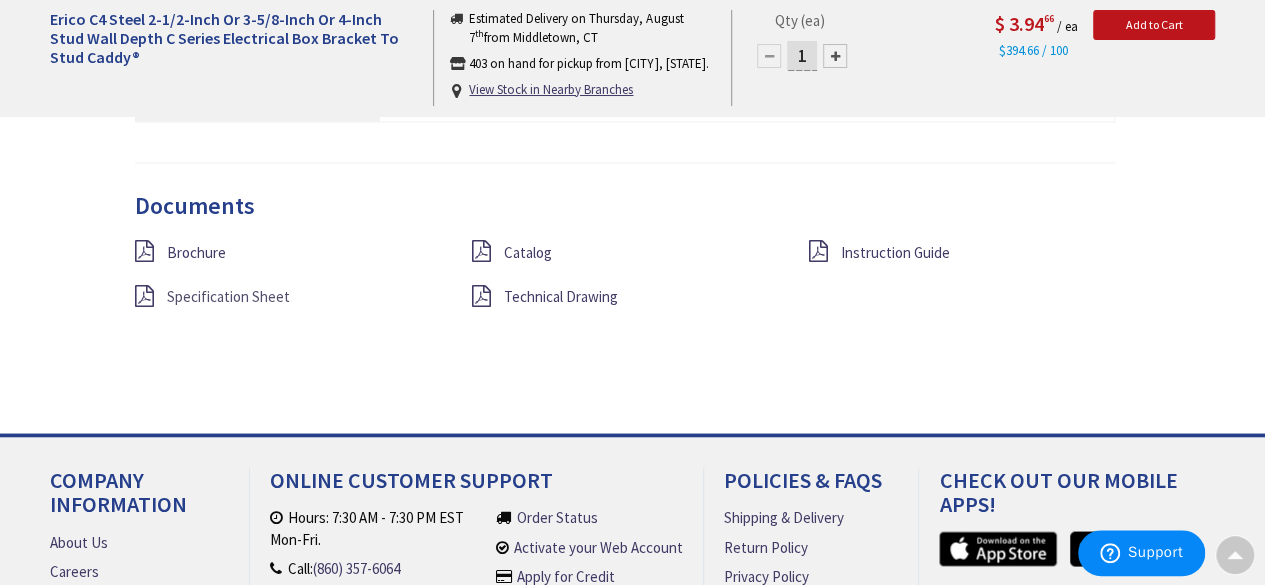 click on "Specification Sheet" at bounding box center [228, 295] 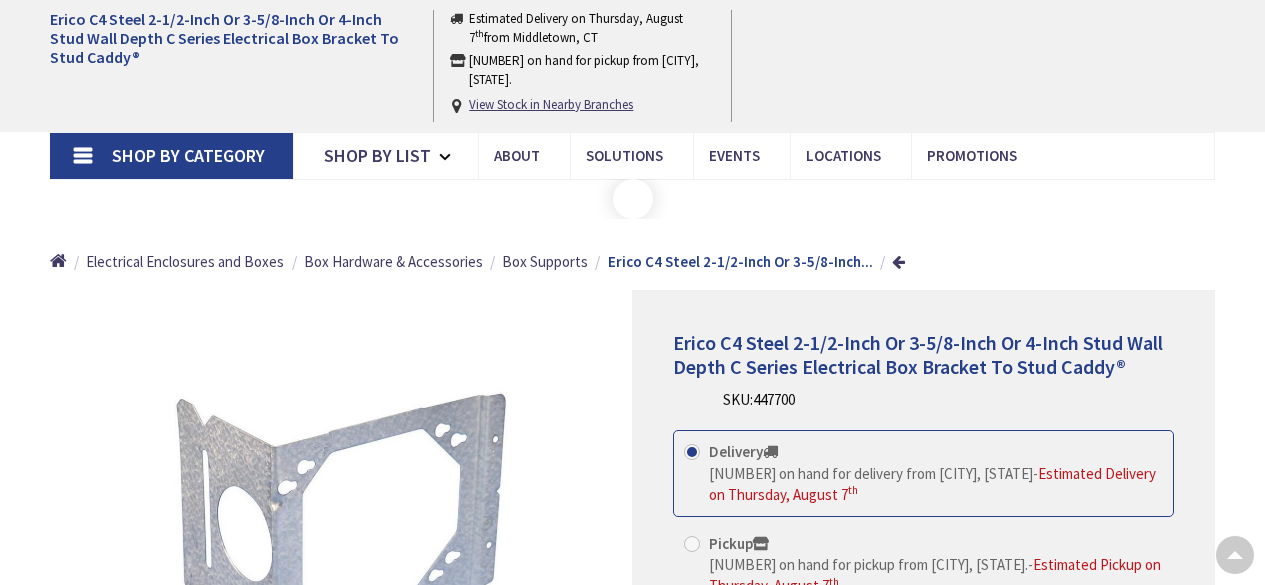 scroll, scrollTop: 1568, scrollLeft: 0, axis: vertical 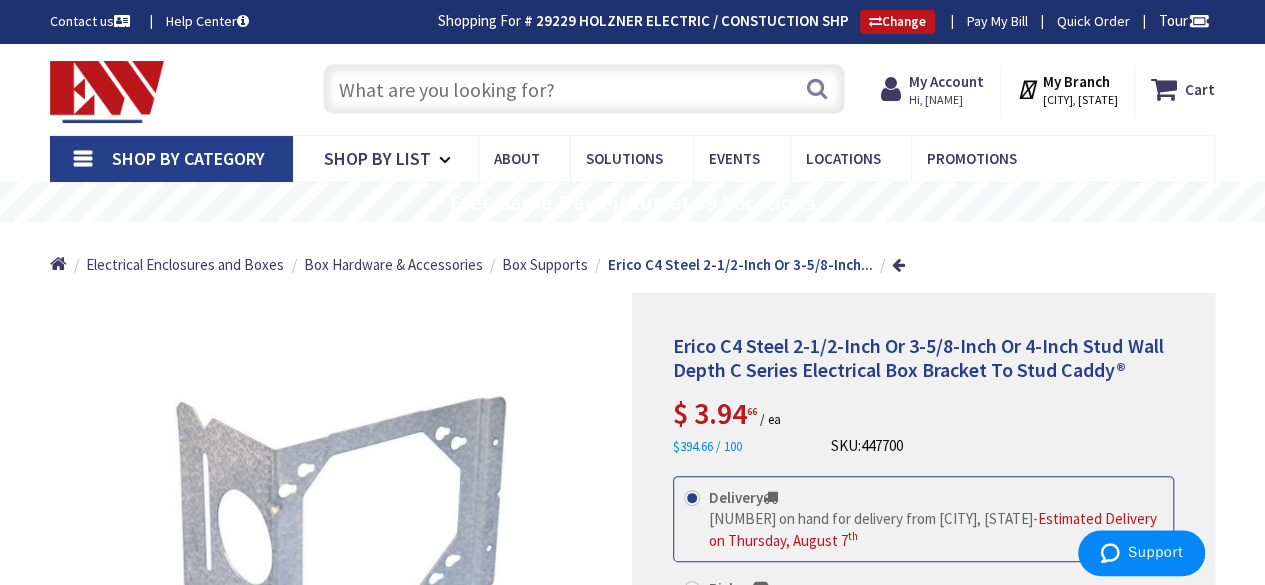click at bounding box center (584, 89) 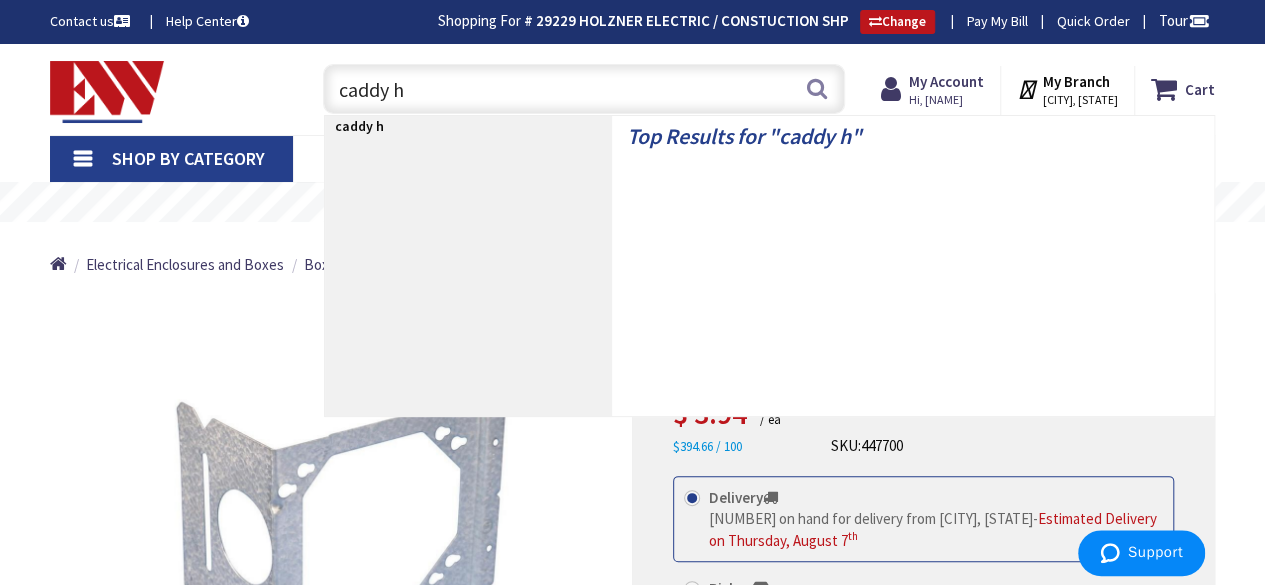 type on "caddy h6" 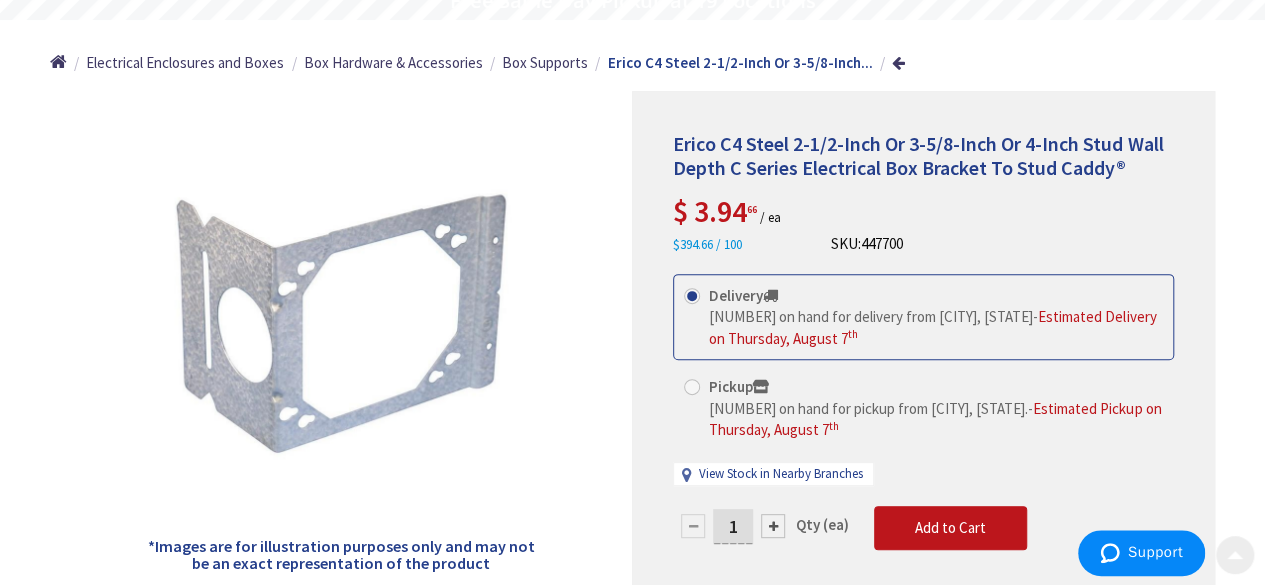 scroll, scrollTop: 286, scrollLeft: 0, axis: vertical 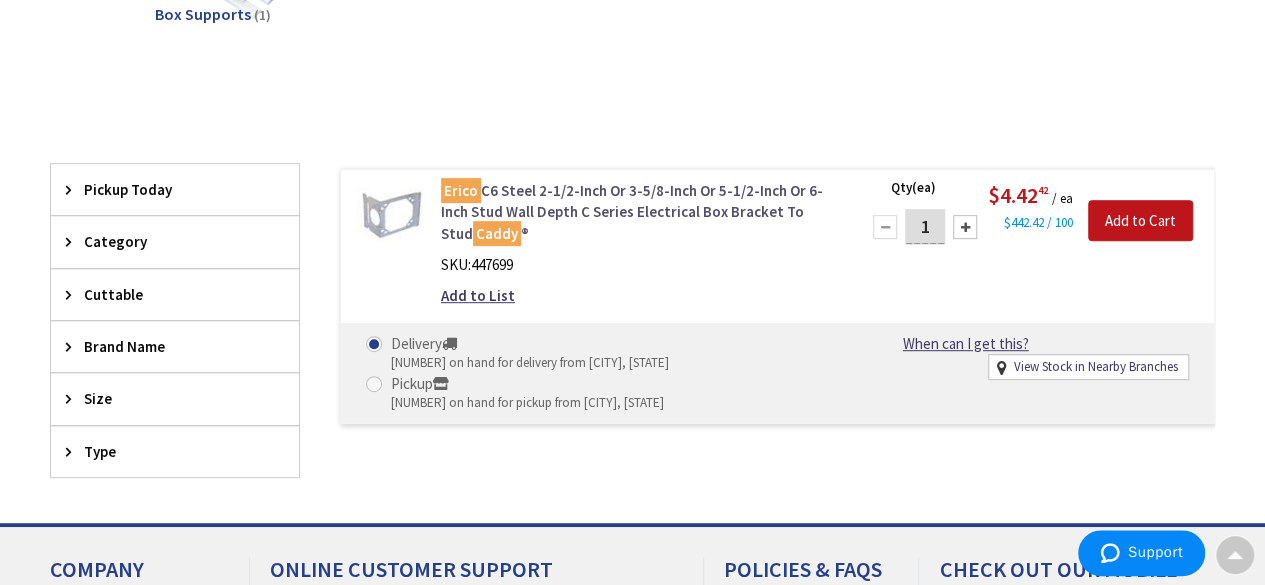 click on "Erico  C6 Steel 2-1/2-Inch Or 3-5/8-Inch Or 5-1/2-Inch Or 6-Inch Stud Wall Depth C Series Electrical Box Bracket To Stud  Caddy ®" at bounding box center [638, 212] 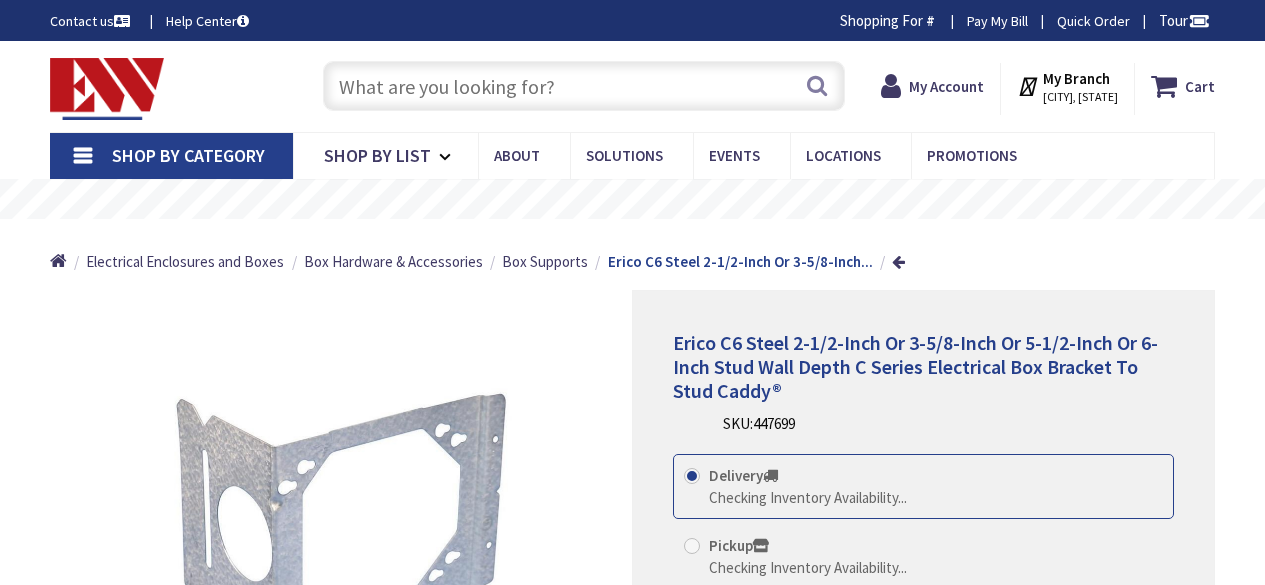 scroll, scrollTop: 0, scrollLeft: 0, axis: both 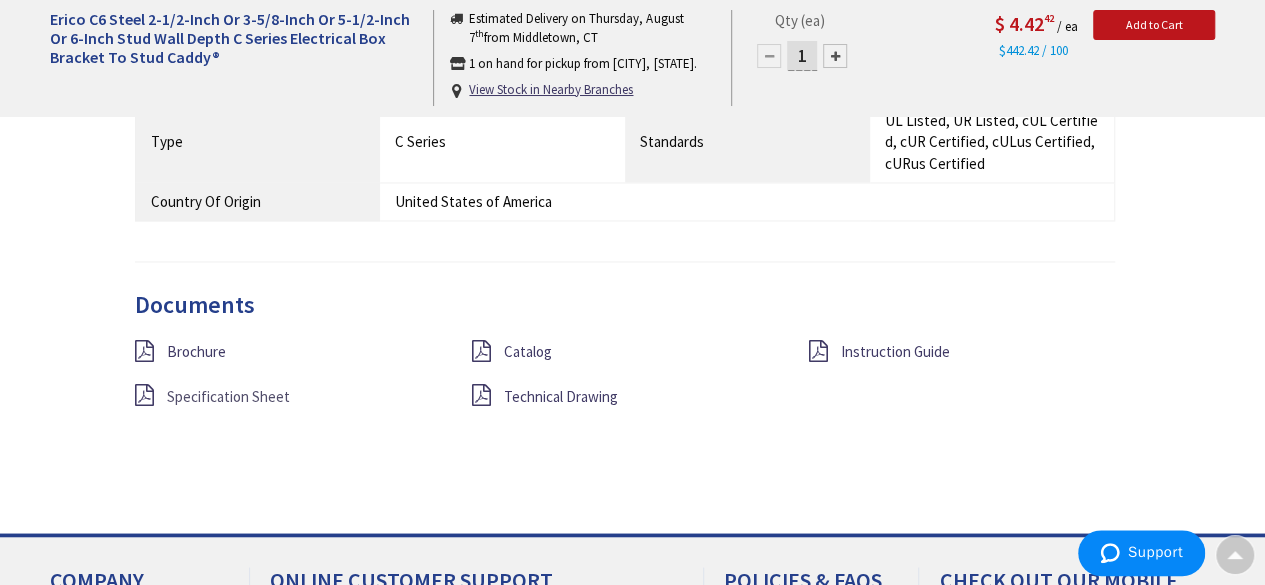 click on "Specification Sheet" at bounding box center (228, 395) 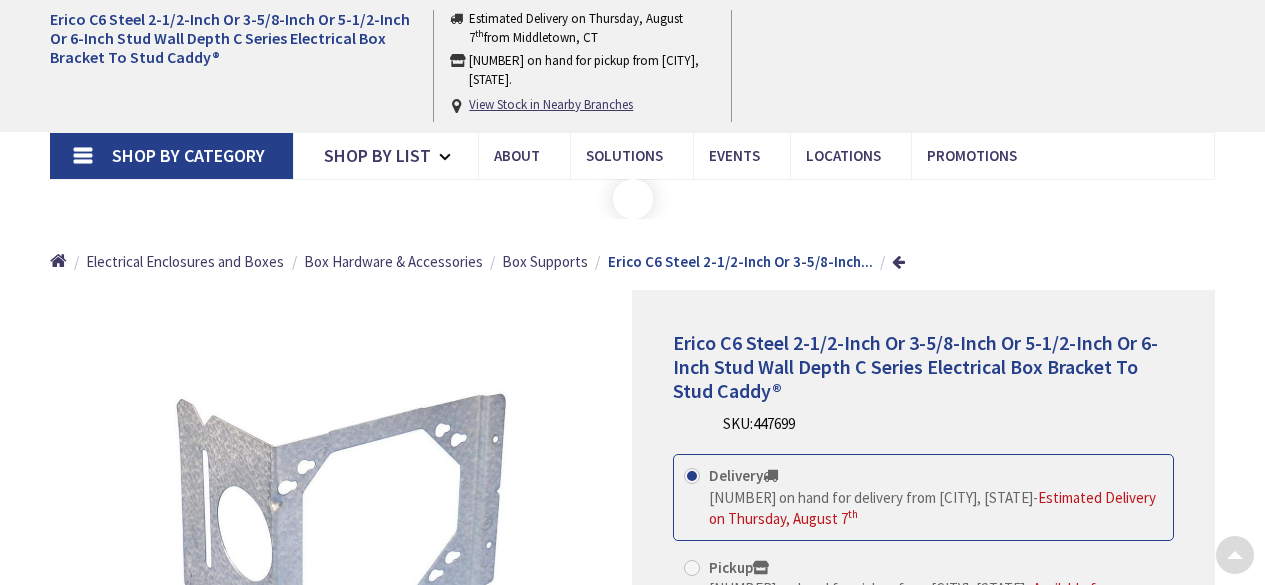 scroll, scrollTop: 1479, scrollLeft: 0, axis: vertical 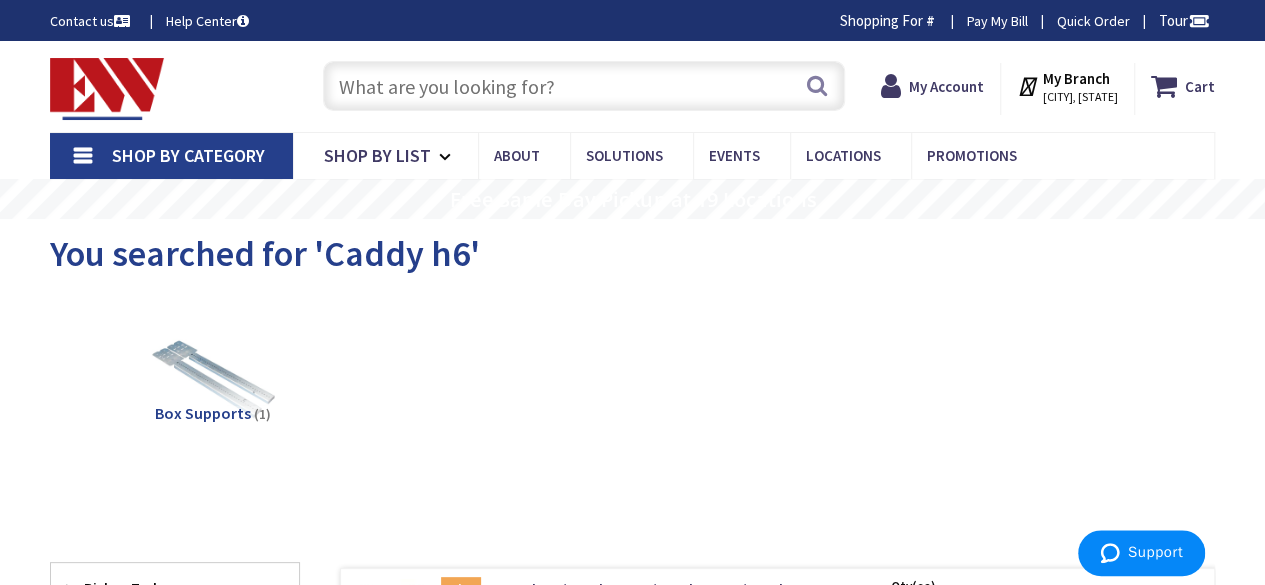 click on "Box Supports" at bounding box center [203, 413] 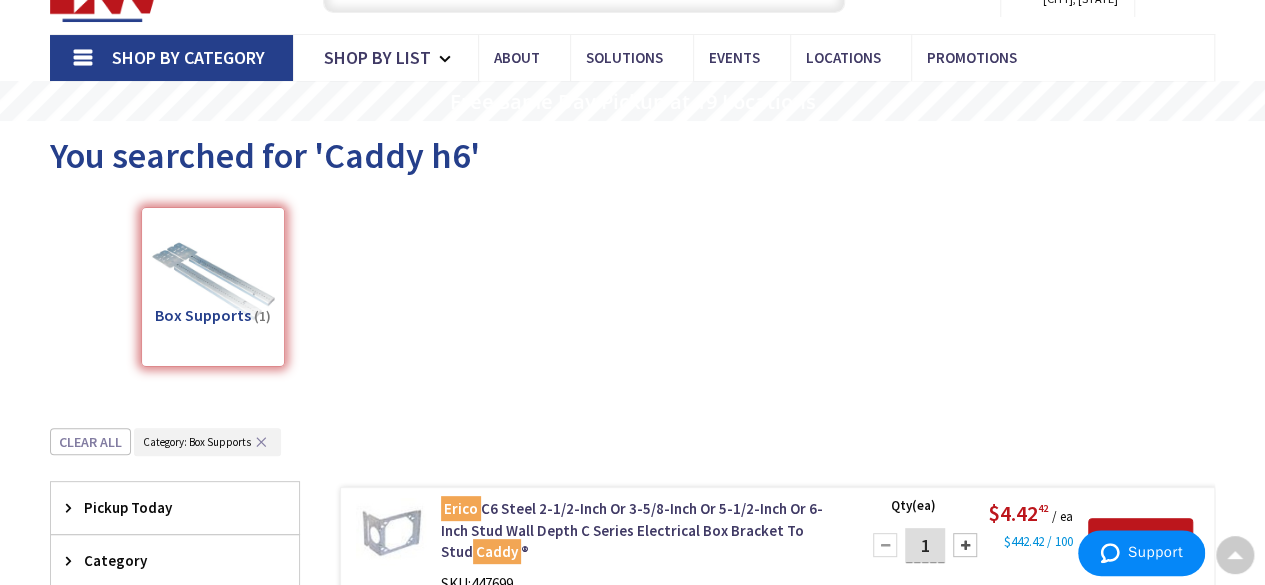 scroll, scrollTop: 0, scrollLeft: 0, axis: both 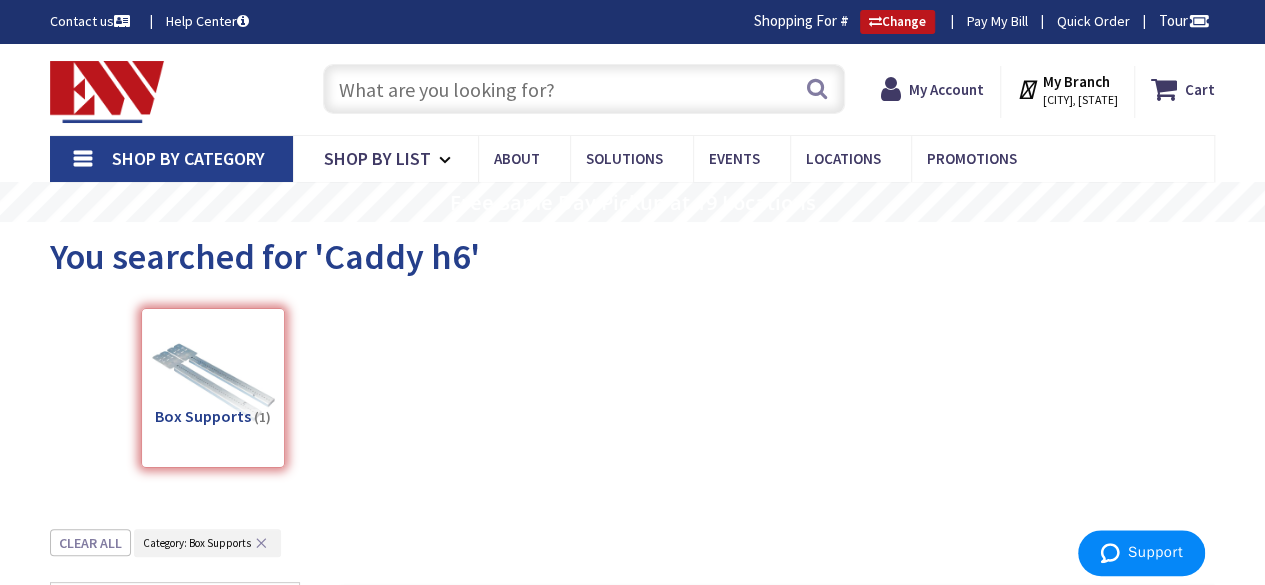 click at bounding box center [584, 89] 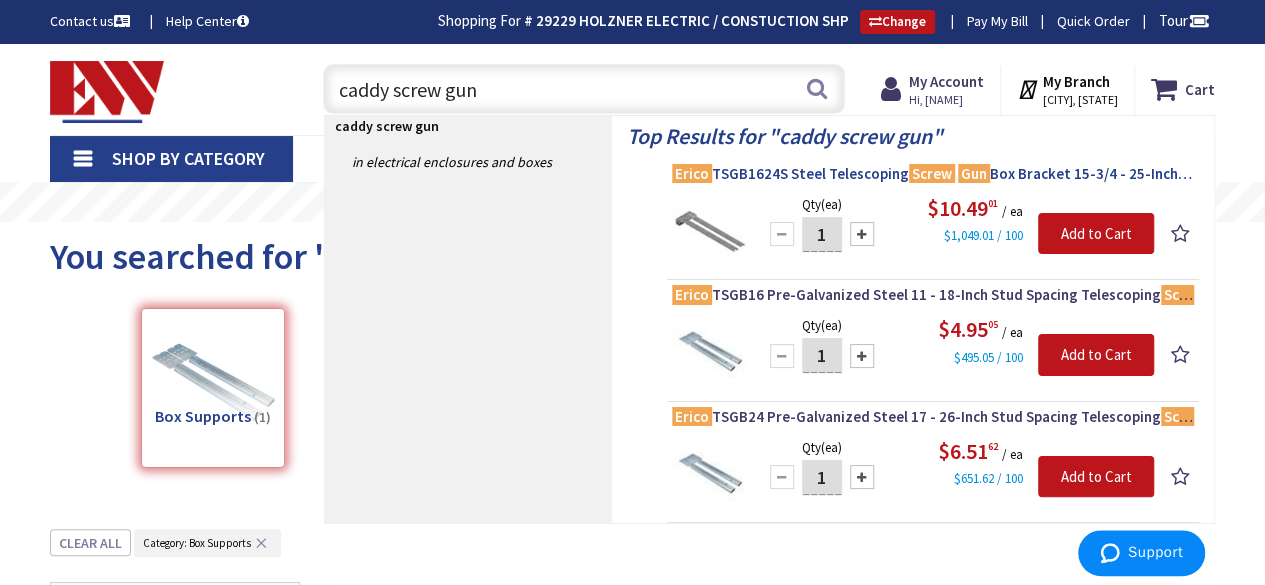 type on "caddy screw gun" 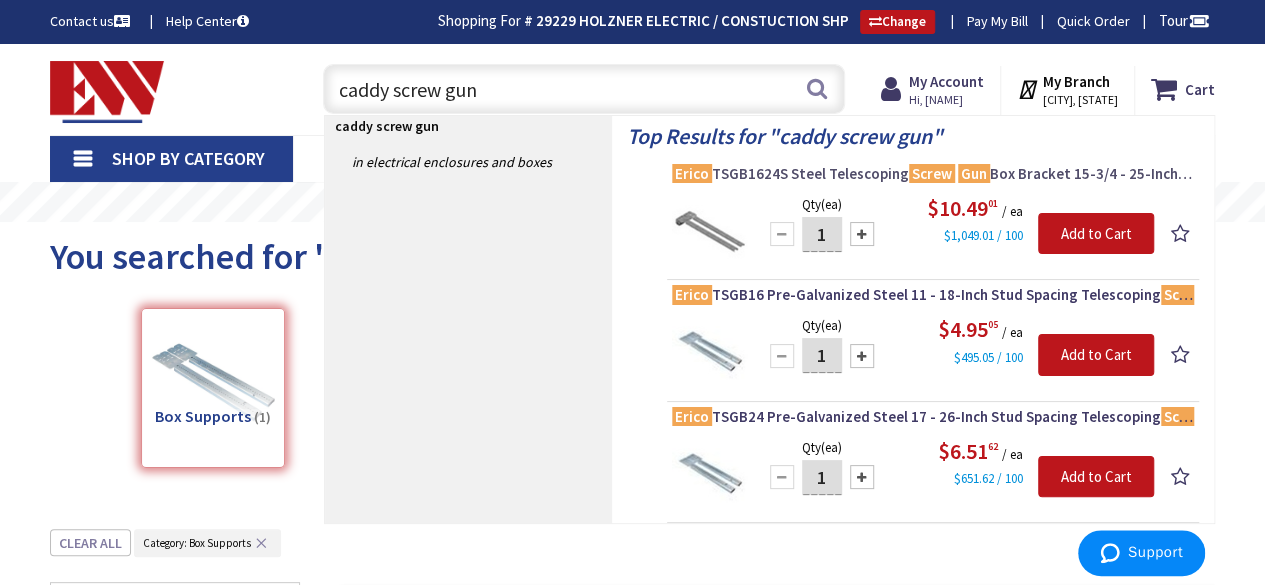 click on "Erico  TSGB1624S Steel Telescoping  Screw   Gun  Box Bracket 15-3/4 - 25-Inch Stud Spacing  Caddy ®" at bounding box center (933, 174) 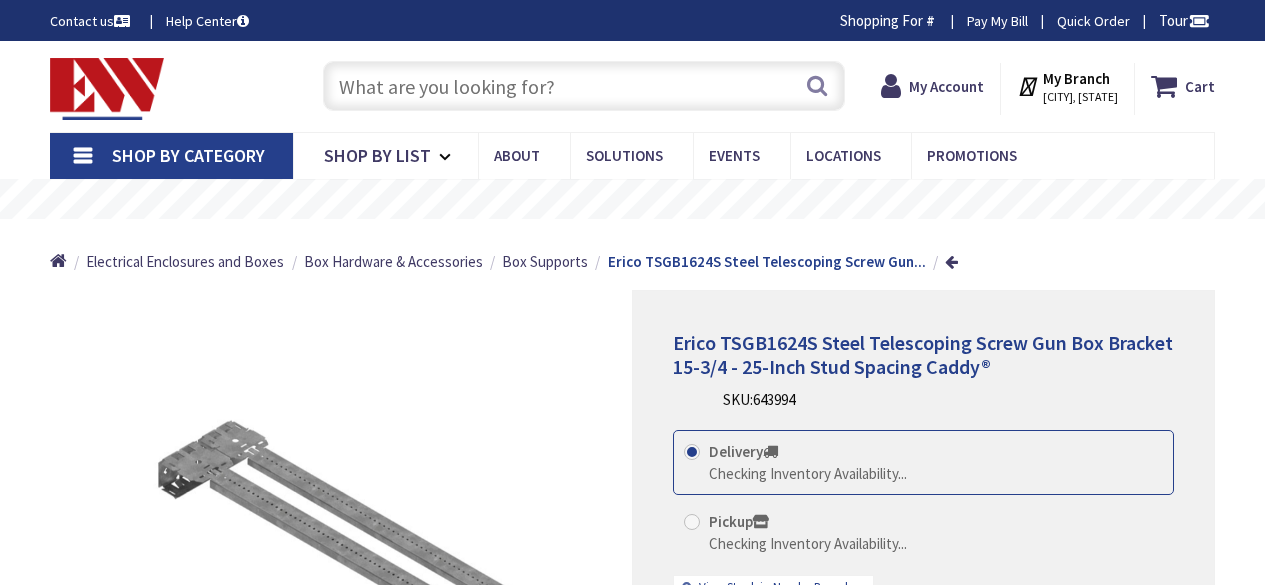 scroll, scrollTop: 0, scrollLeft: 0, axis: both 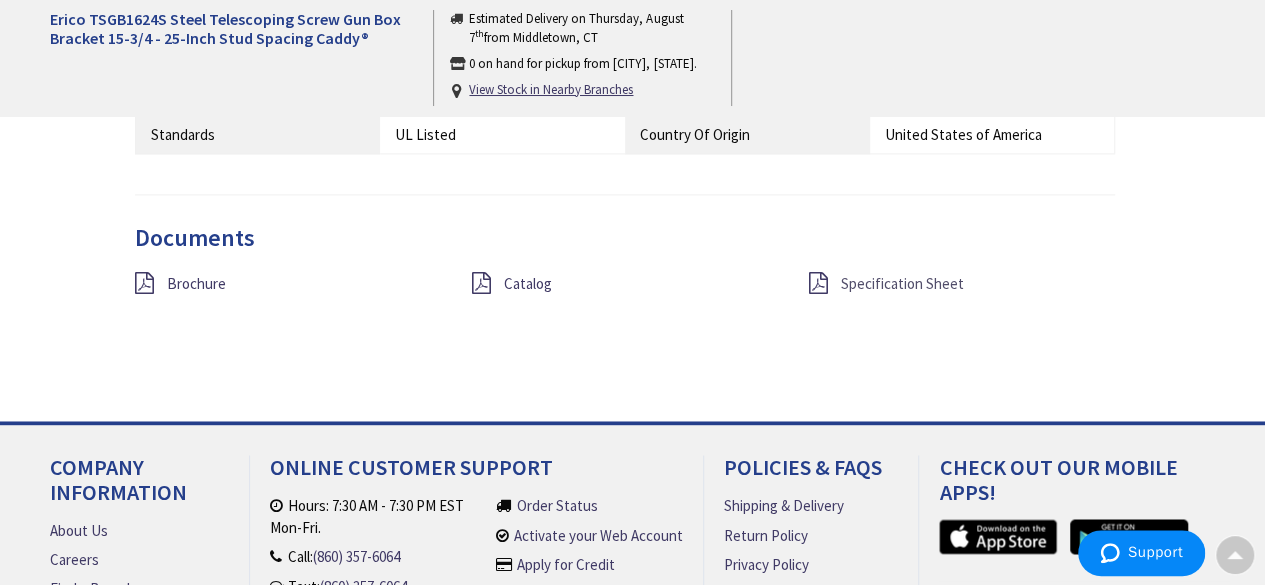 click on "Specification Sheet" at bounding box center [901, 283] 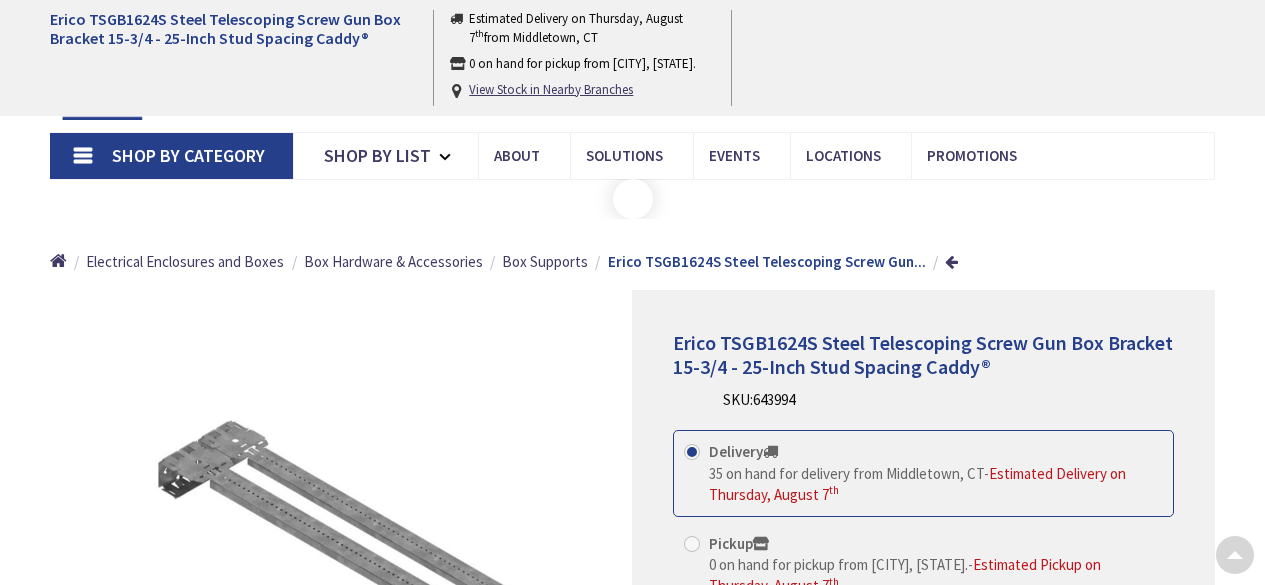 scroll, scrollTop: 1390, scrollLeft: 0, axis: vertical 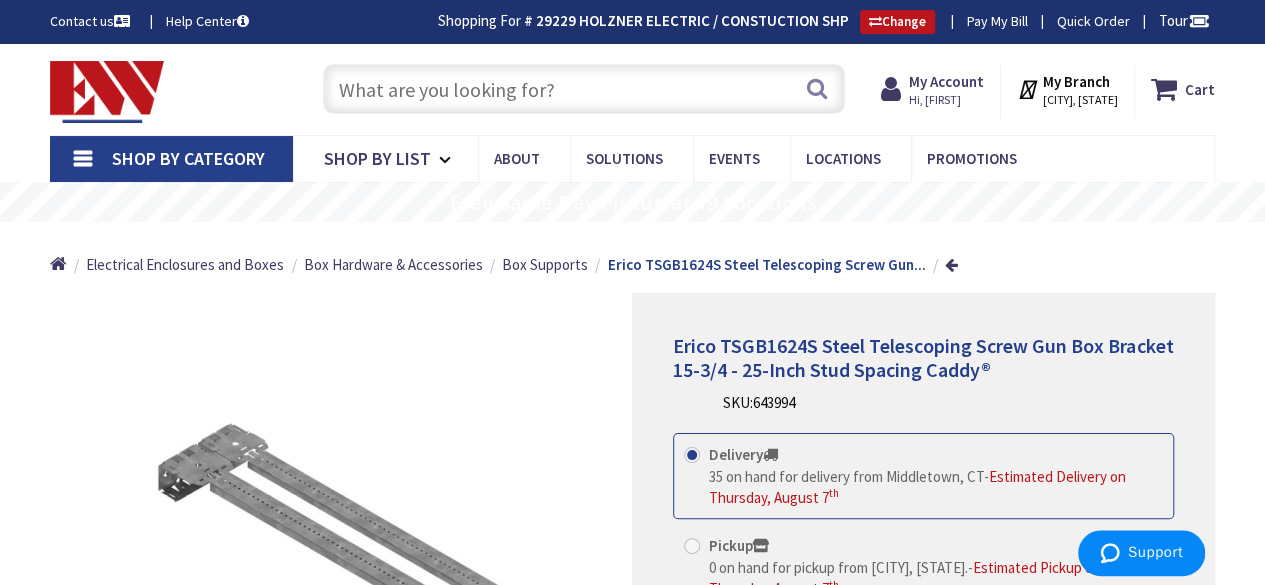 click at bounding box center [584, 89] 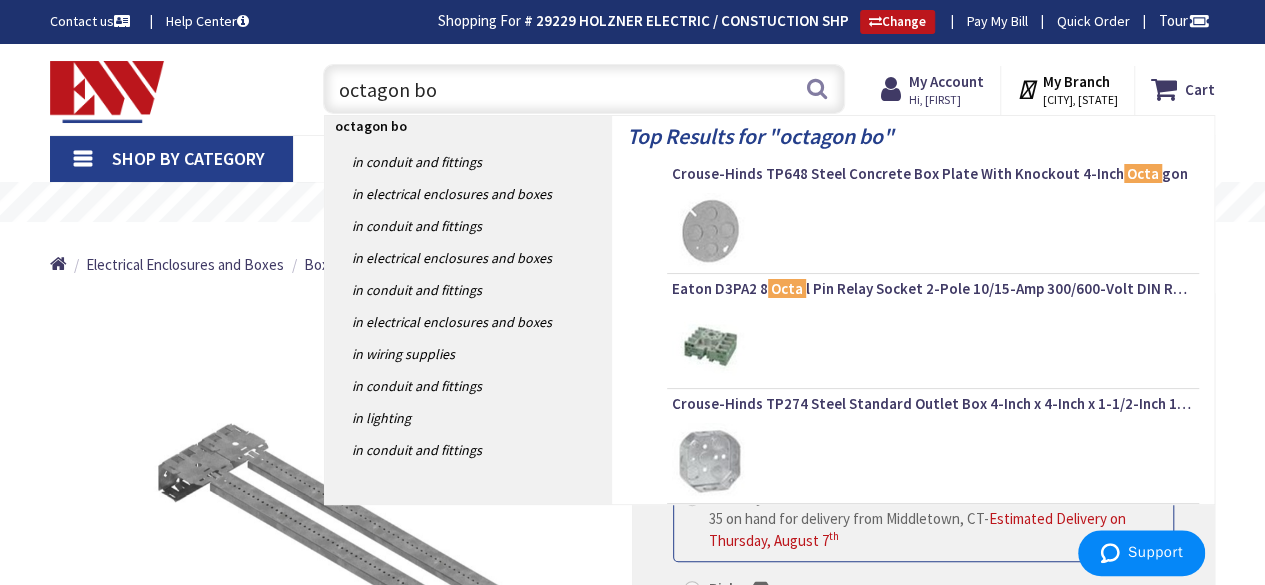 type on "octagon box" 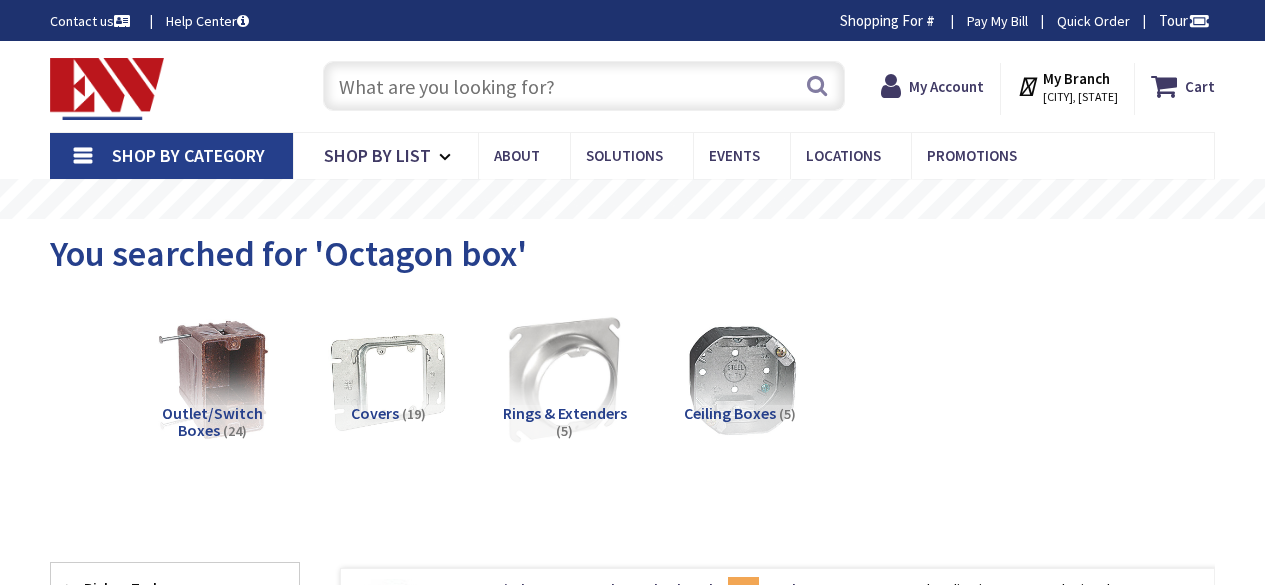 scroll, scrollTop: 0, scrollLeft: 0, axis: both 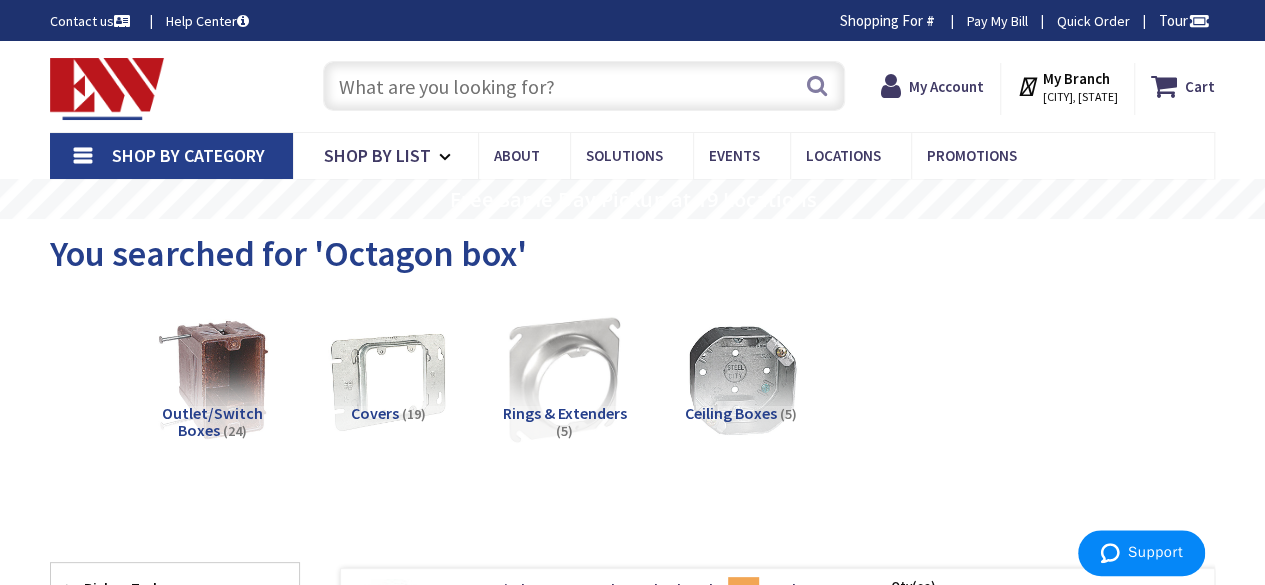 click on "Ceiling Boxes" at bounding box center (730, 413) 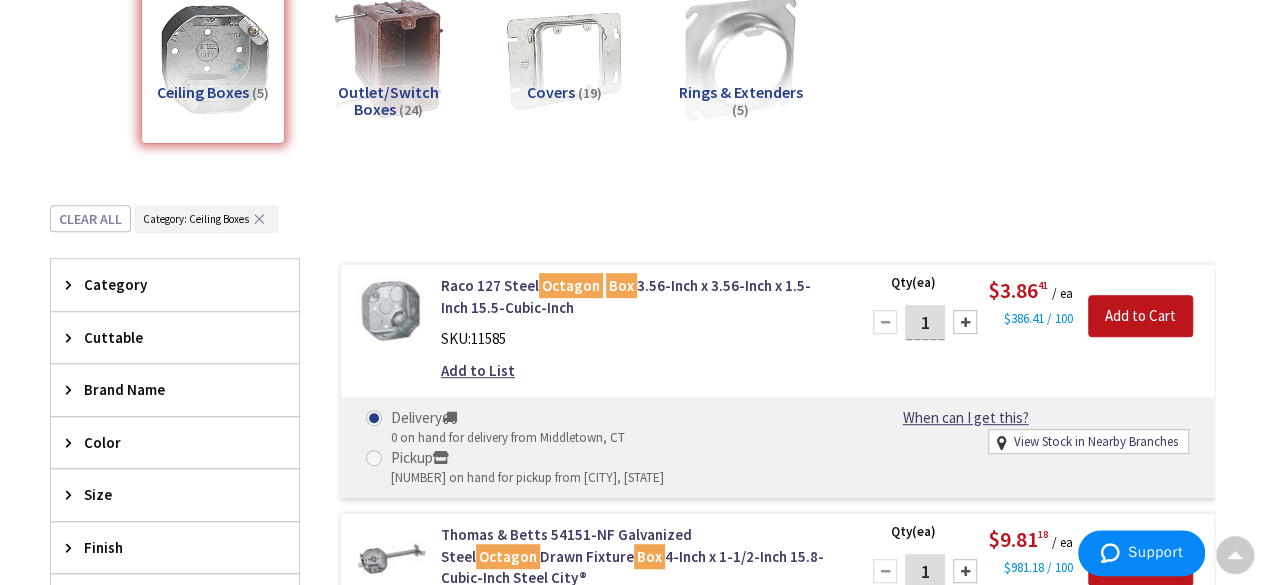 scroll, scrollTop: 327, scrollLeft: 0, axis: vertical 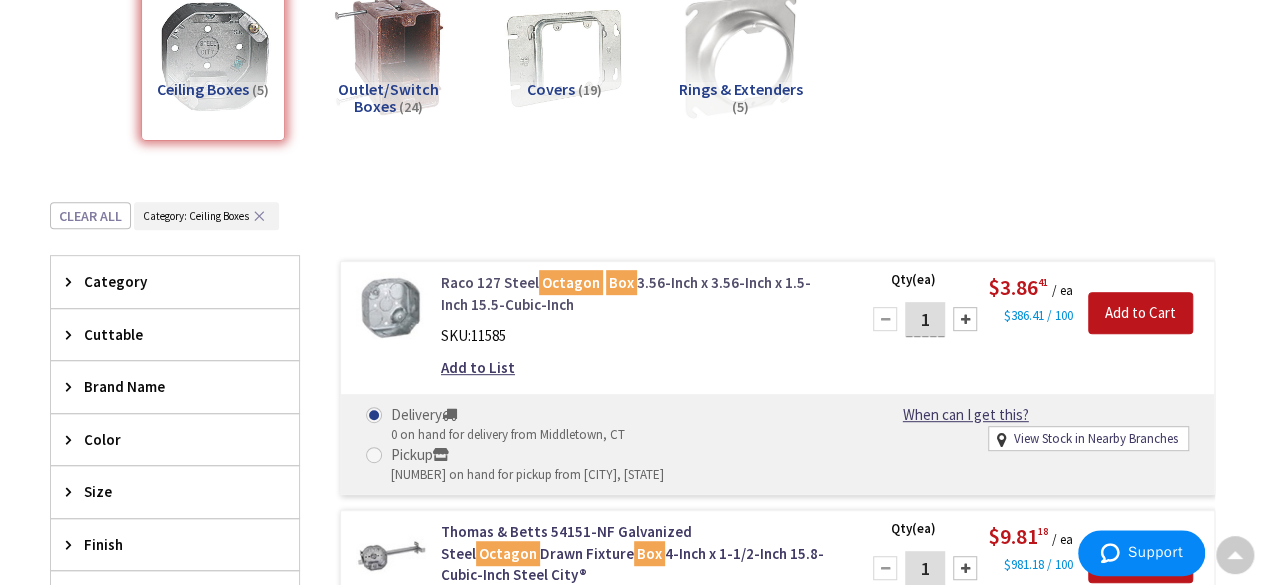 click on "Raco 127 Steel  Octagon   Box  3.56-Inch x 3.56-Inch x 1.5-Inch 15.5-Cubic-Inch" at bounding box center (638, 293) 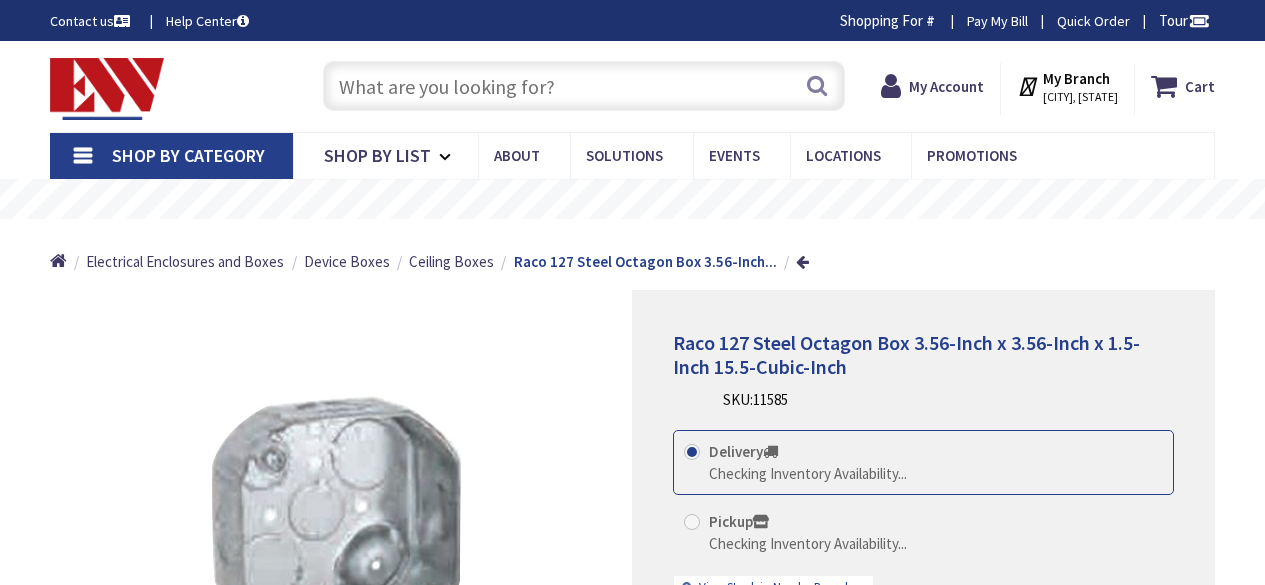 scroll, scrollTop: 0, scrollLeft: 0, axis: both 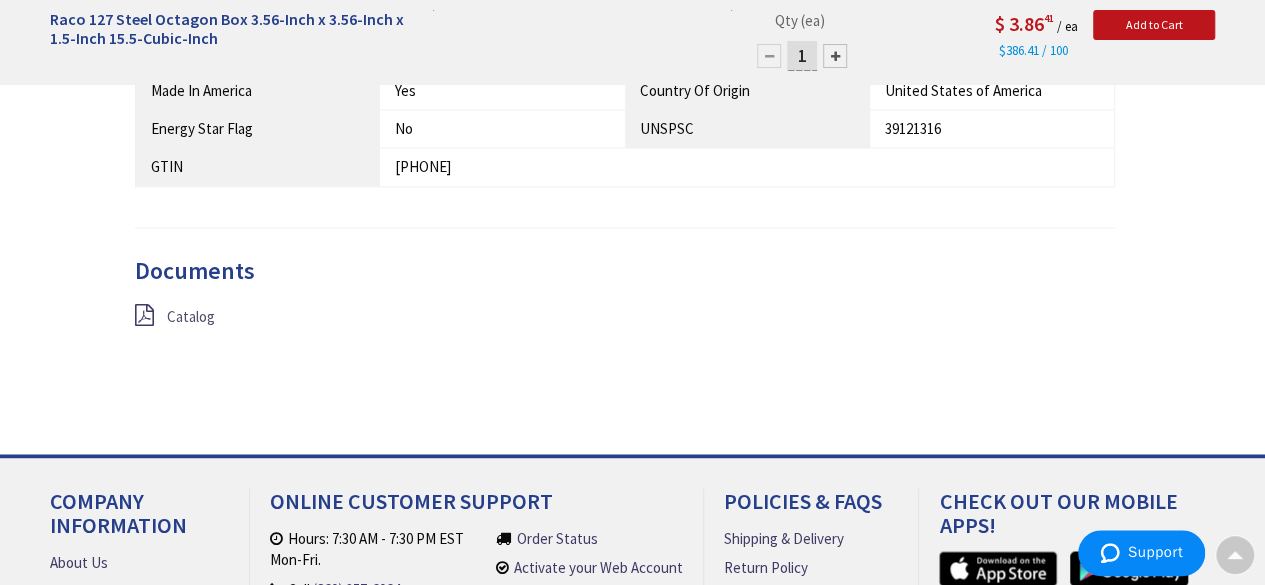 click on "Catalog" at bounding box center (191, 316) 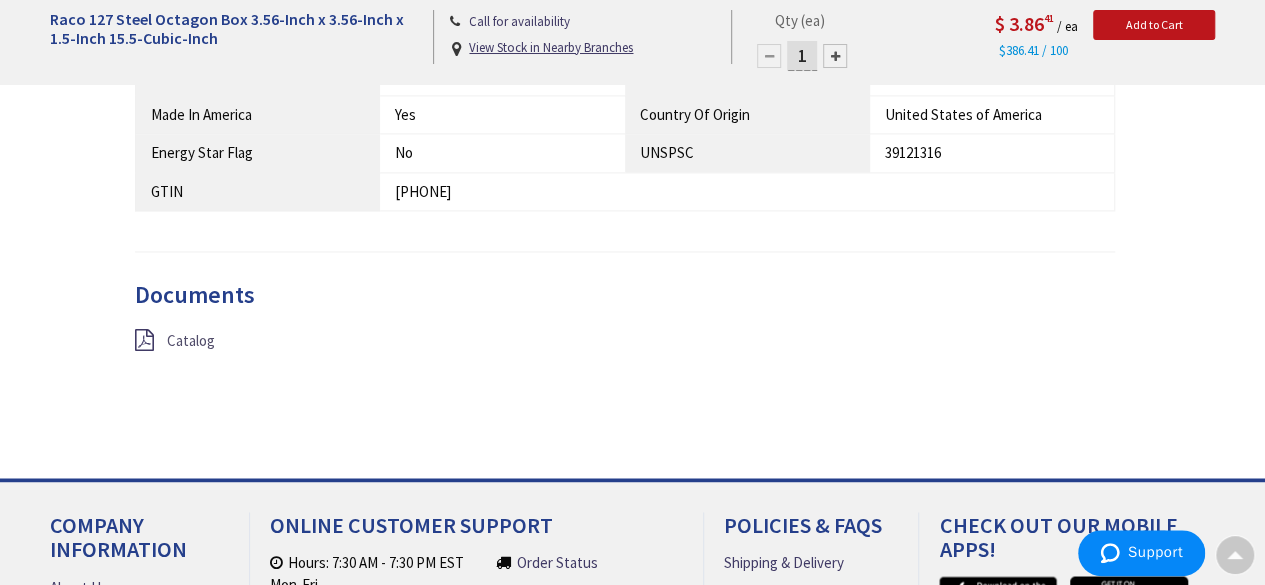 scroll, scrollTop: 1444, scrollLeft: 0, axis: vertical 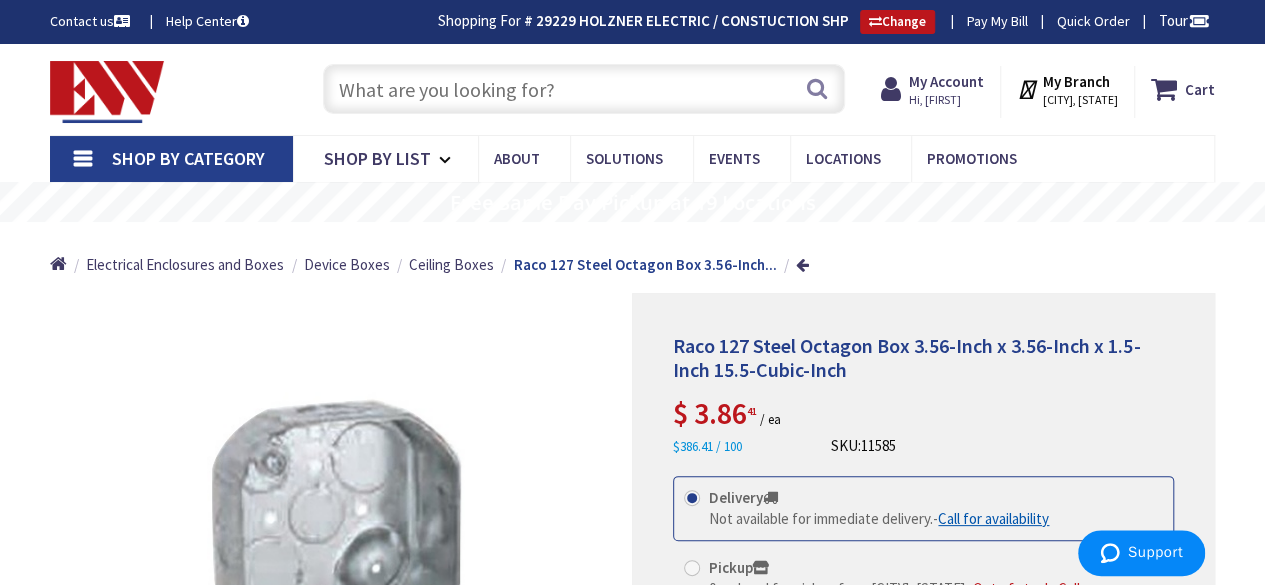 click at bounding box center (584, 89) 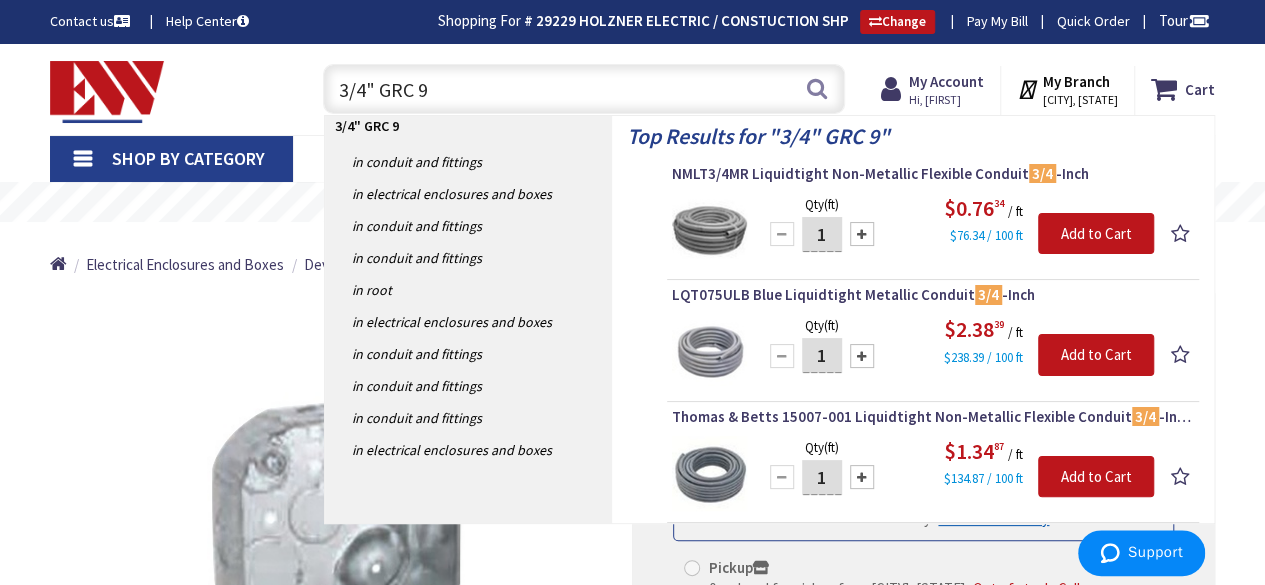 type on "3/4" GRC 90" 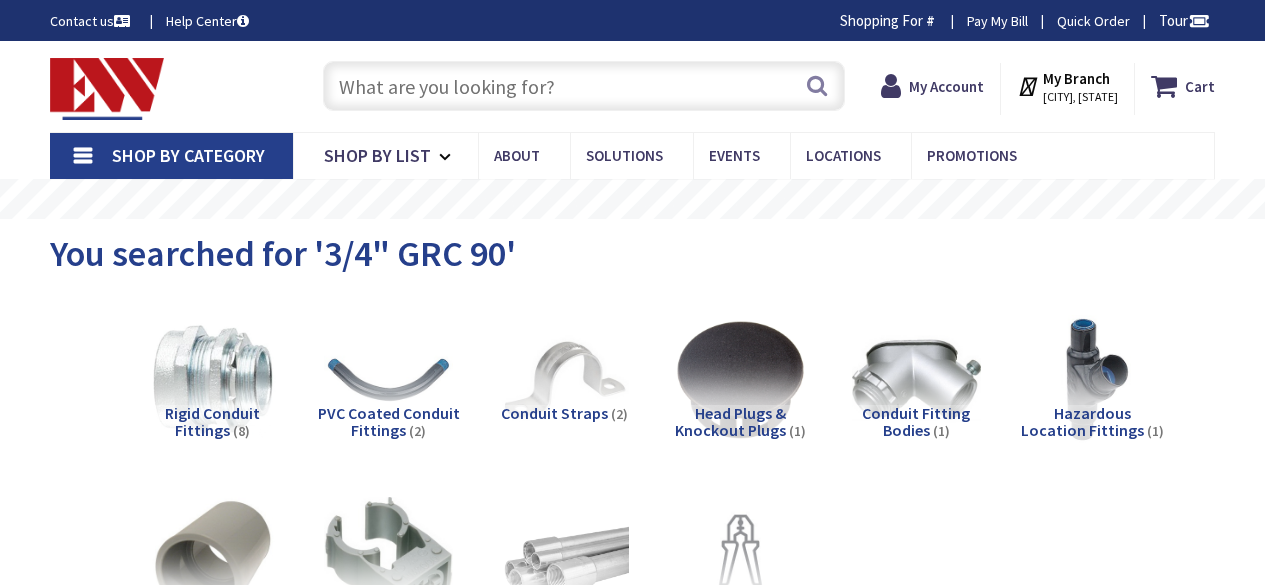 scroll, scrollTop: 0, scrollLeft: 0, axis: both 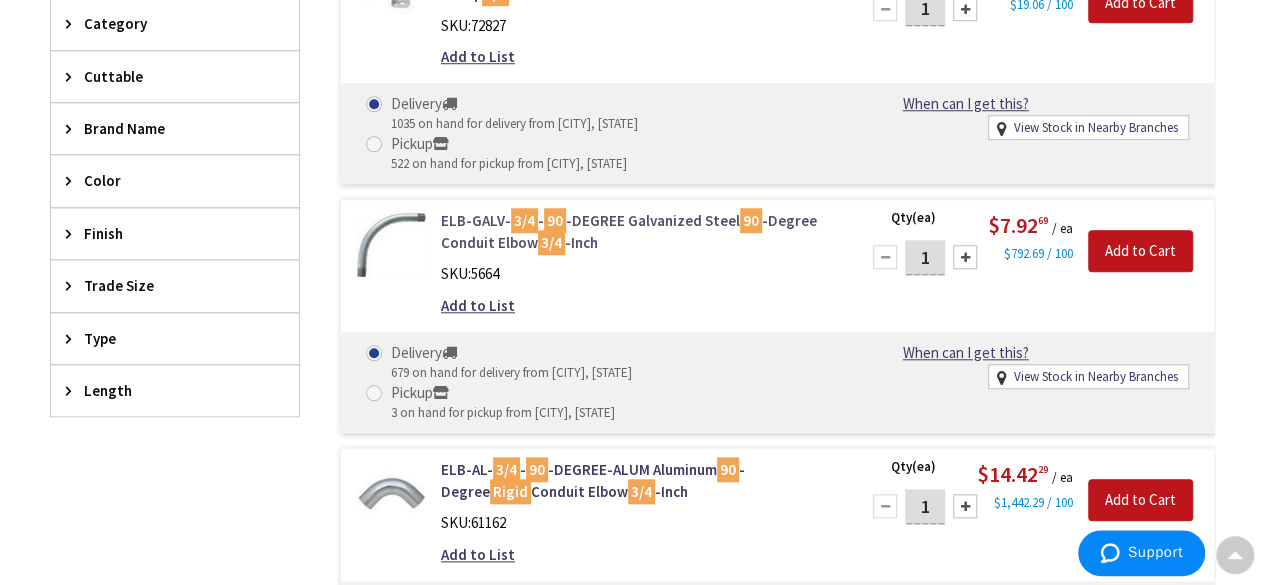 click on "ELB-GALV- 3/4 - 90 -DEGREE Galvanized Steel  90 -Degree Conduit Elbow  3/4 -Inch" at bounding box center [638, 231] 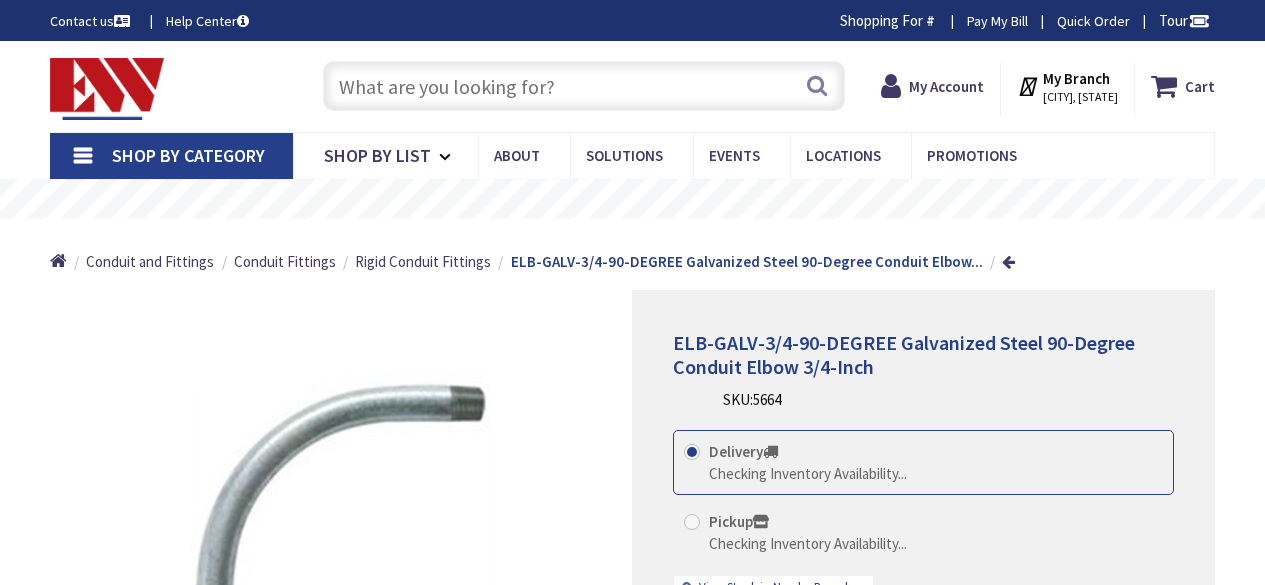 scroll, scrollTop: 0, scrollLeft: 0, axis: both 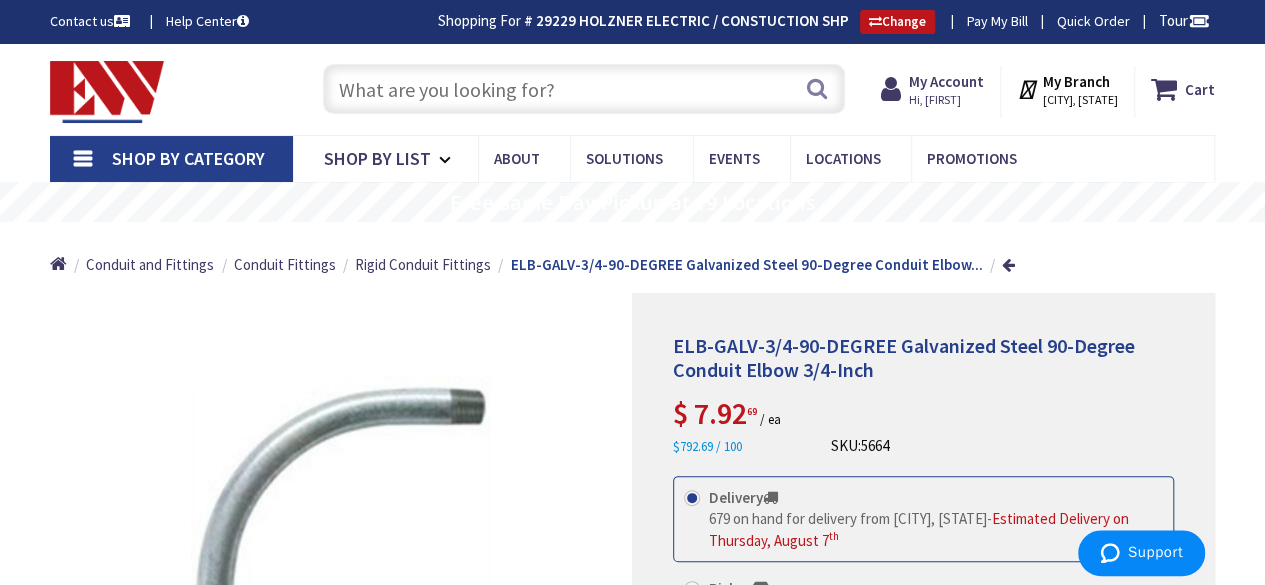 click at bounding box center [584, 89] 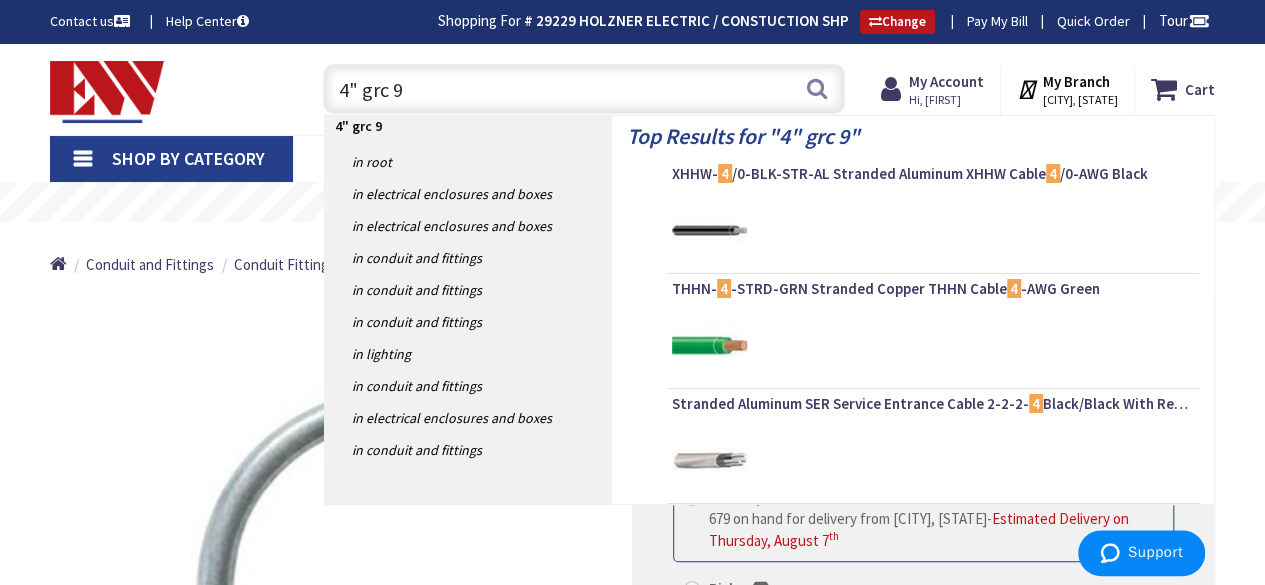 type on "4" grc 90" 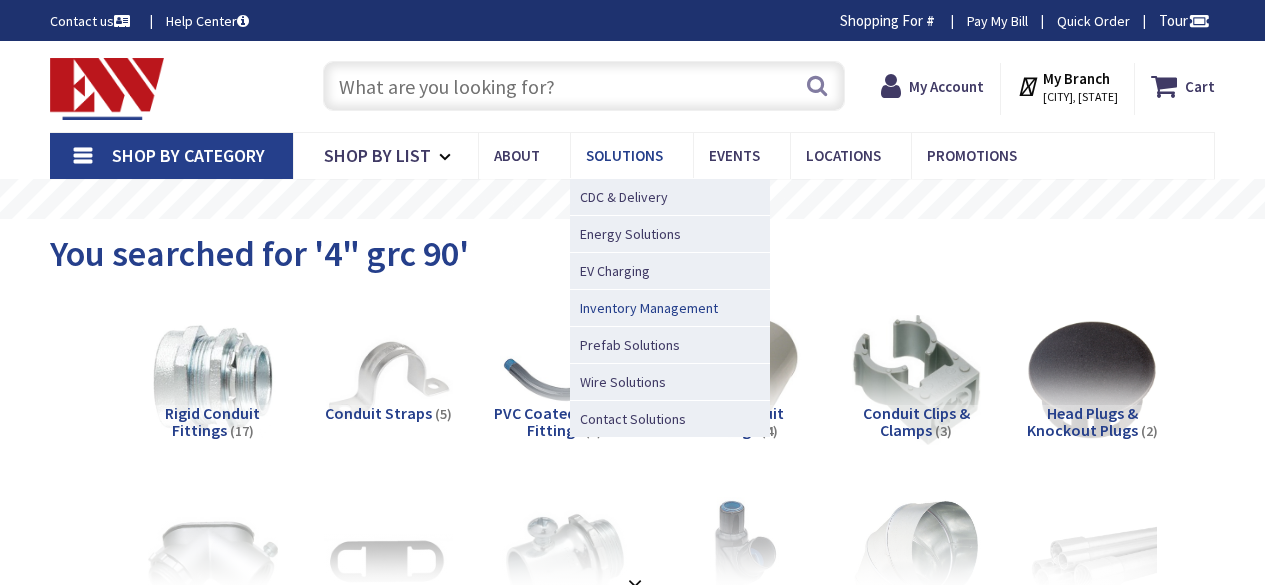 scroll, scrollTop: 0, scrollLeft: 0, axis: both 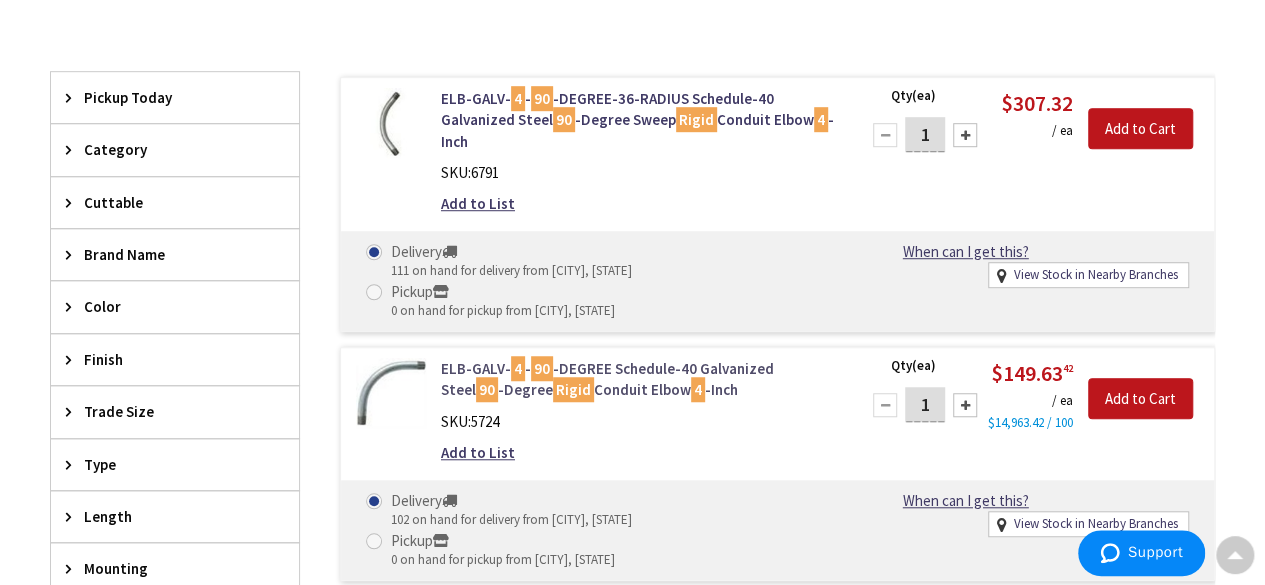 click on "ELB-GALV- 4 - 90 -DEGREE Schedule-40 Galvanized Steel  90 -Degree  Rigid  Conduit Elbow  4 -Inch" at bounding box center (638, 379) 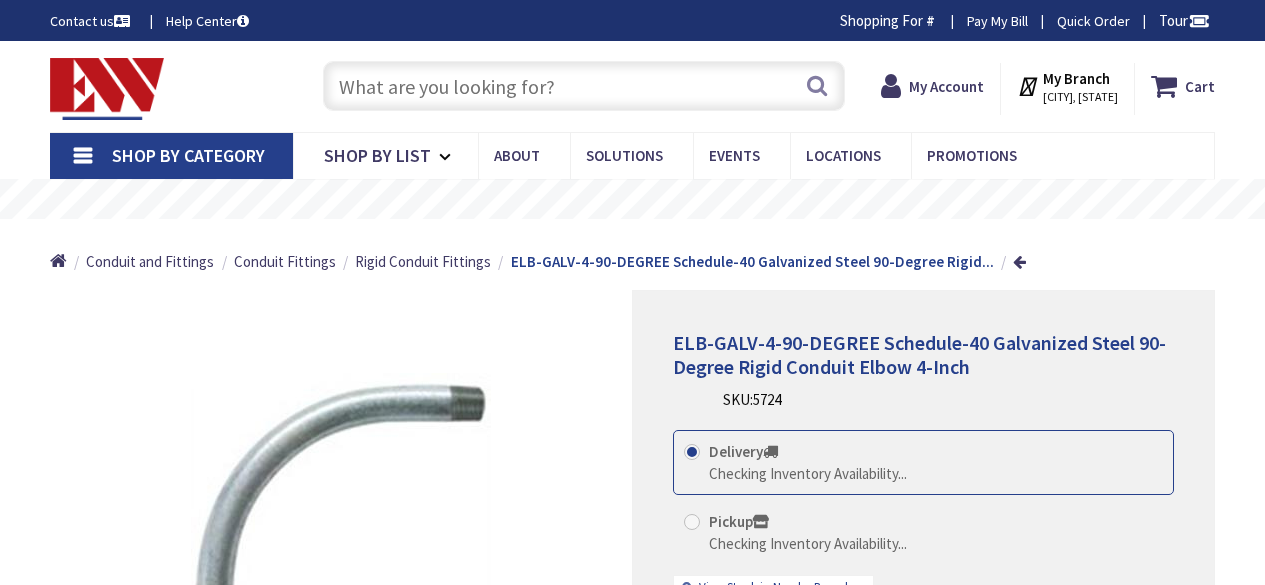 scroll, scrollTop: 0, scrollLeft: 0, axis: both 